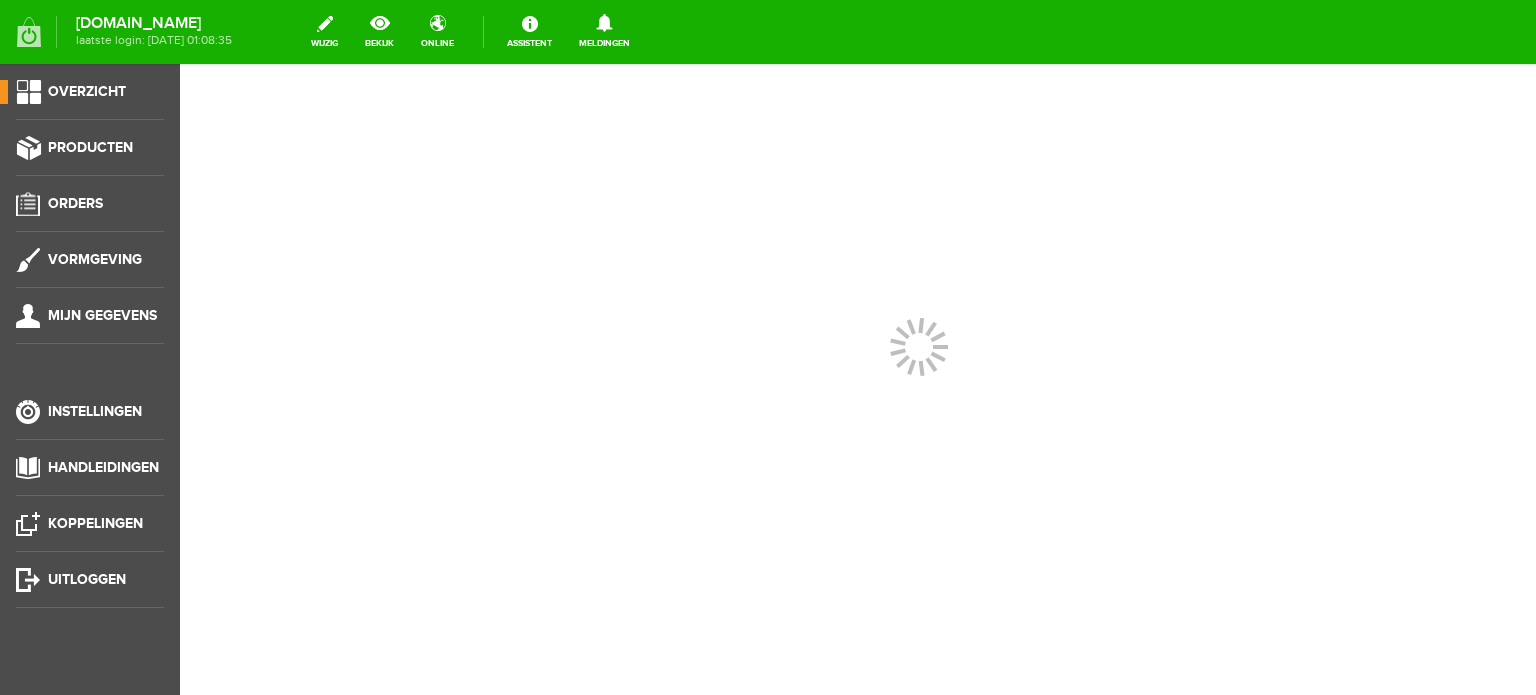 scroll, scrollTop: 0, scrollLeft: 0, axis: both 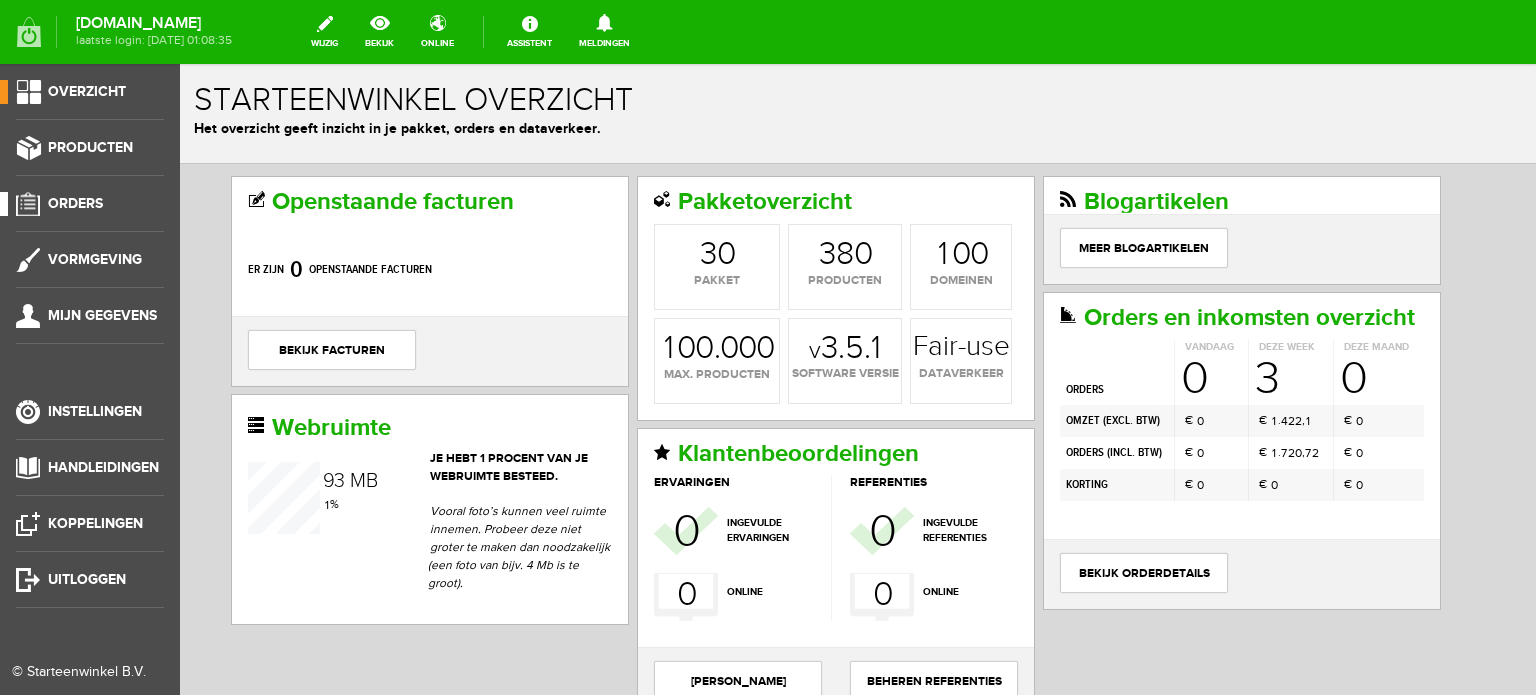 click on "Orders" at bounding box center (75, 203) 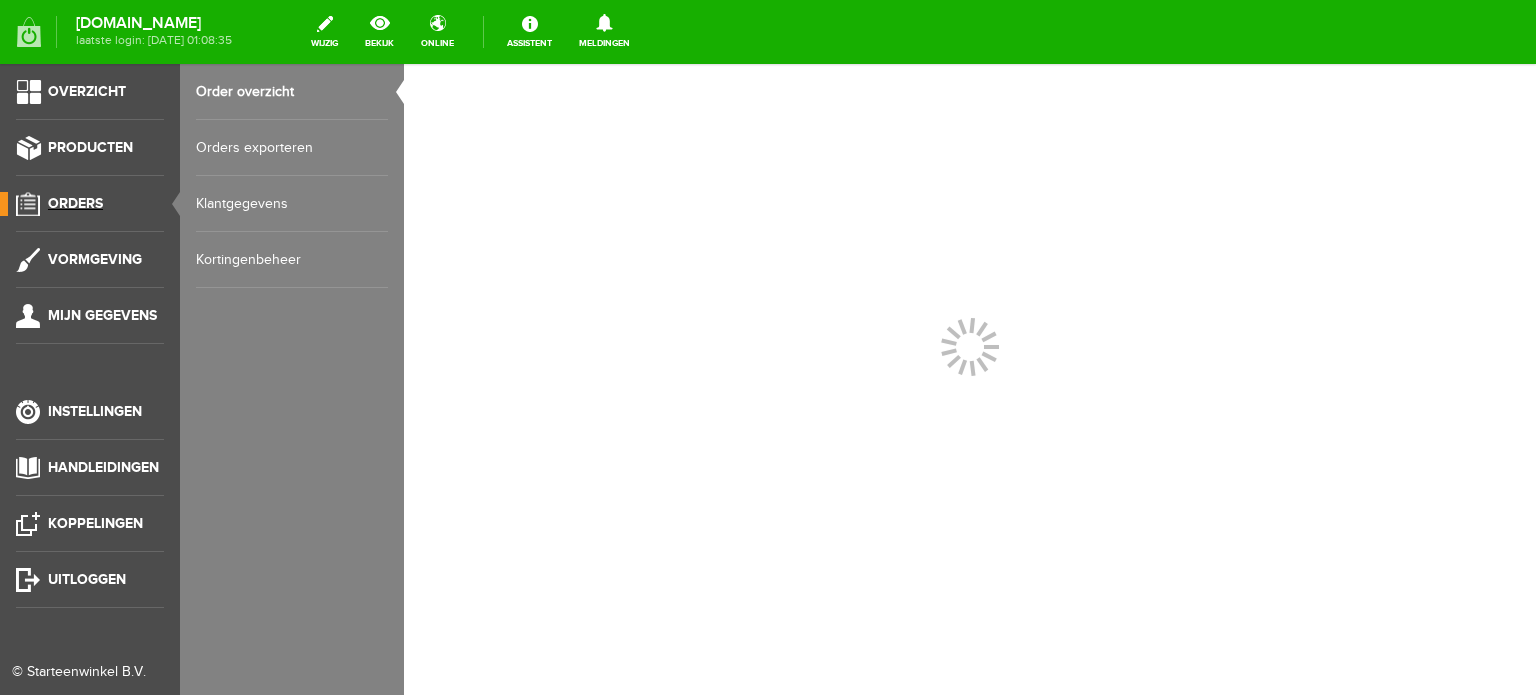 scroll, scrollTop: 0, scrollLeft: 0, axis: both 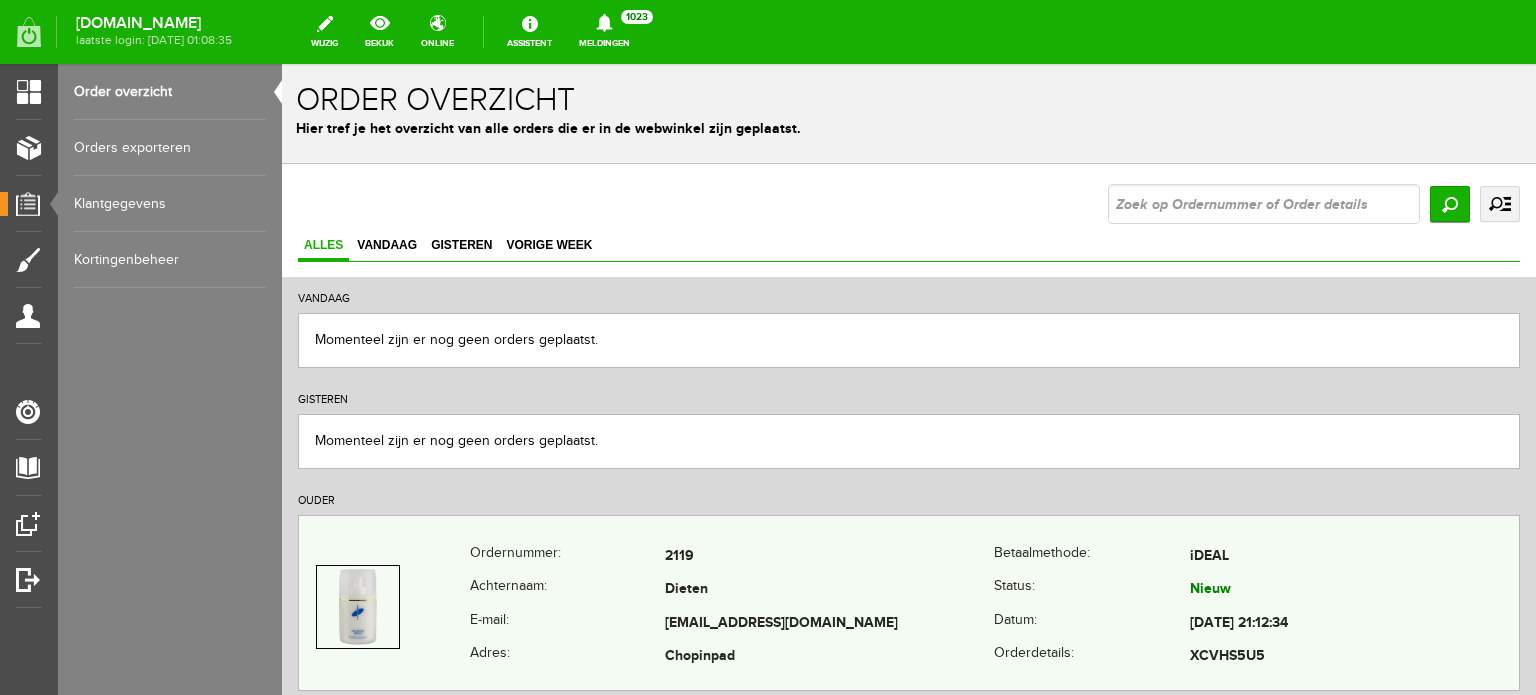 click on "Dieten" at bounding box center [829, 591] 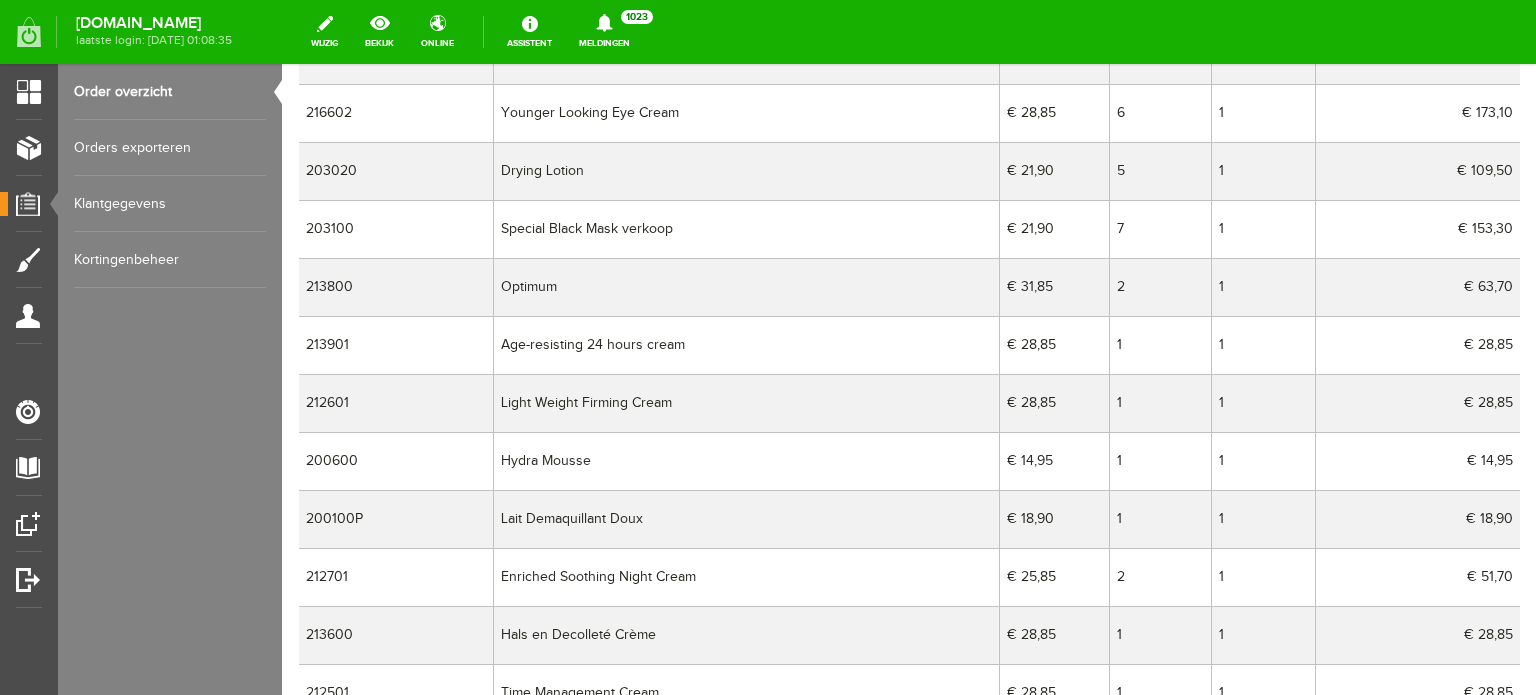 scroll, scrollTop: 0, scrollLeft: 0, axis: both 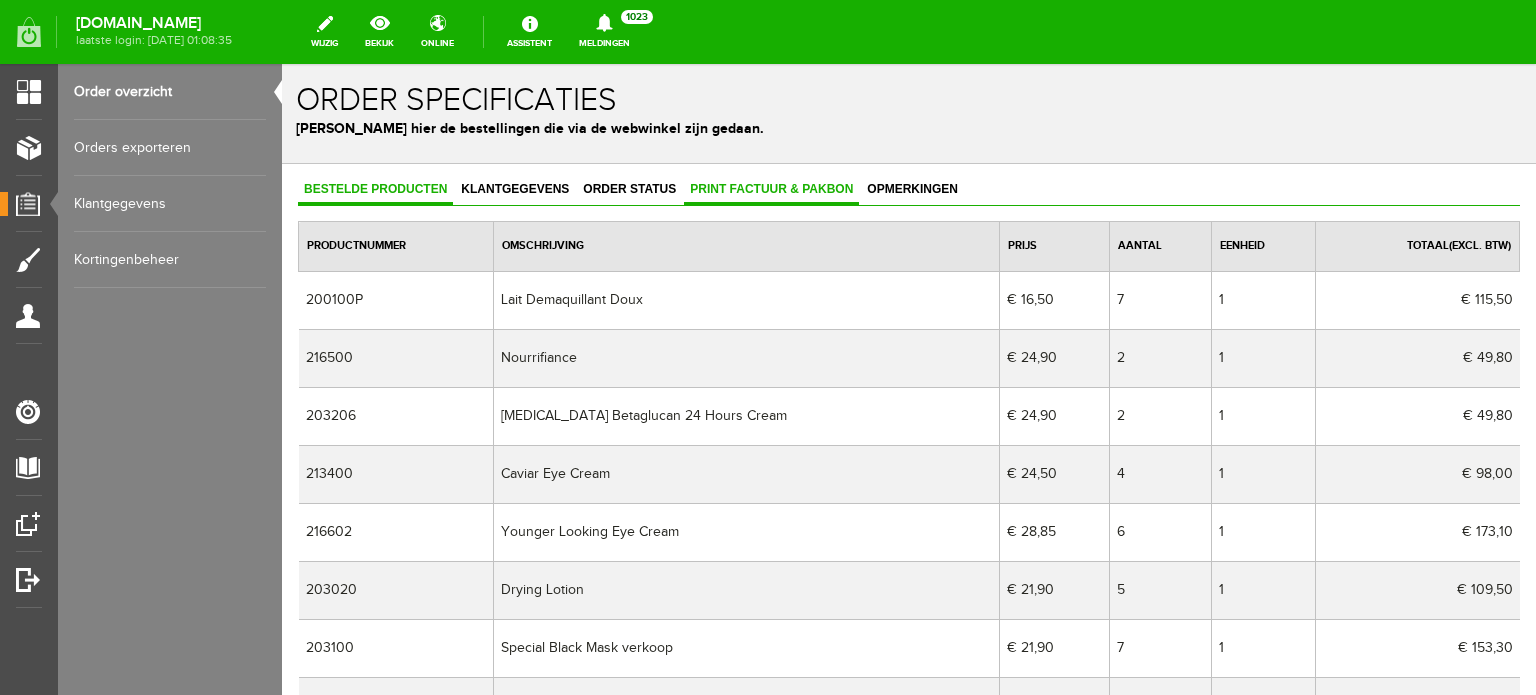 click on "Print factuur & pakbon" at bounding box center (771, 189) 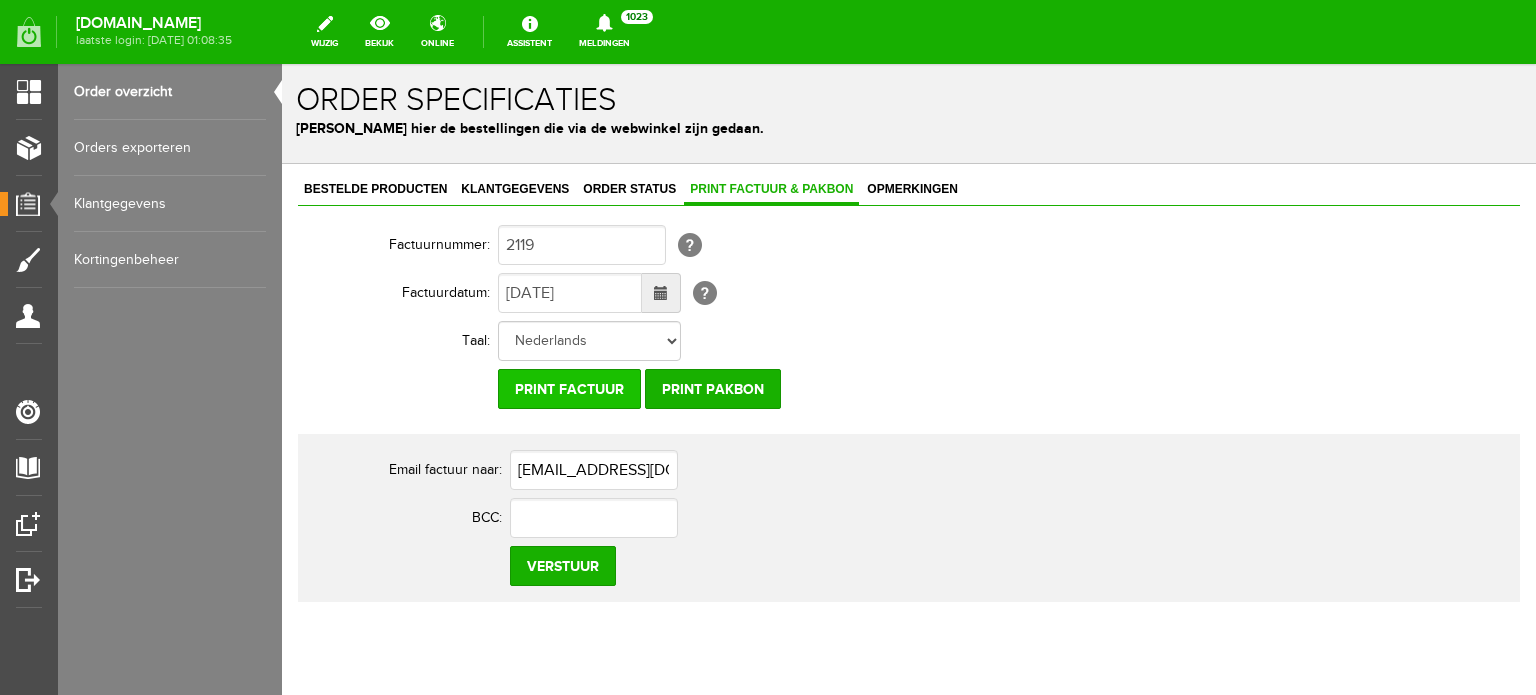 click on "Print factuur" at bounding box center [569, 389] 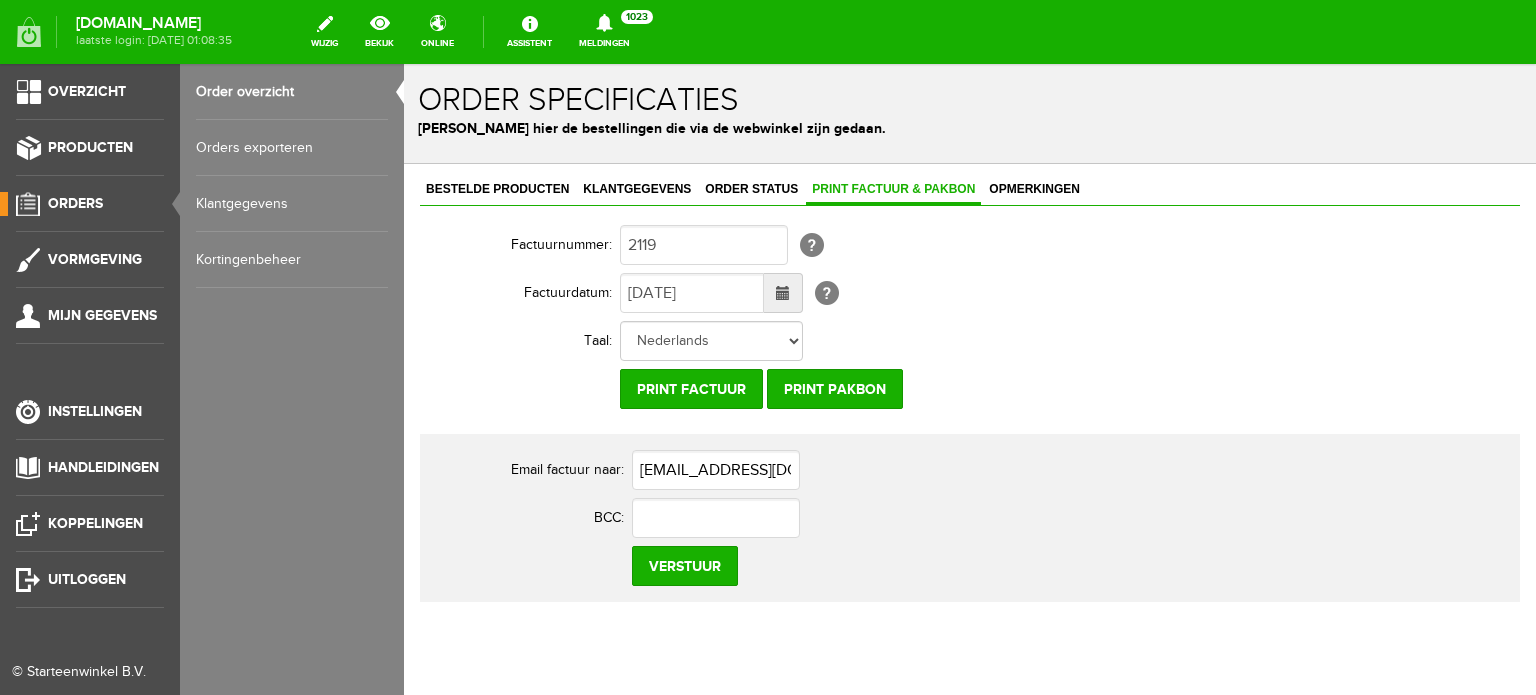 click on "Orders" at bounding box center [75, 203] 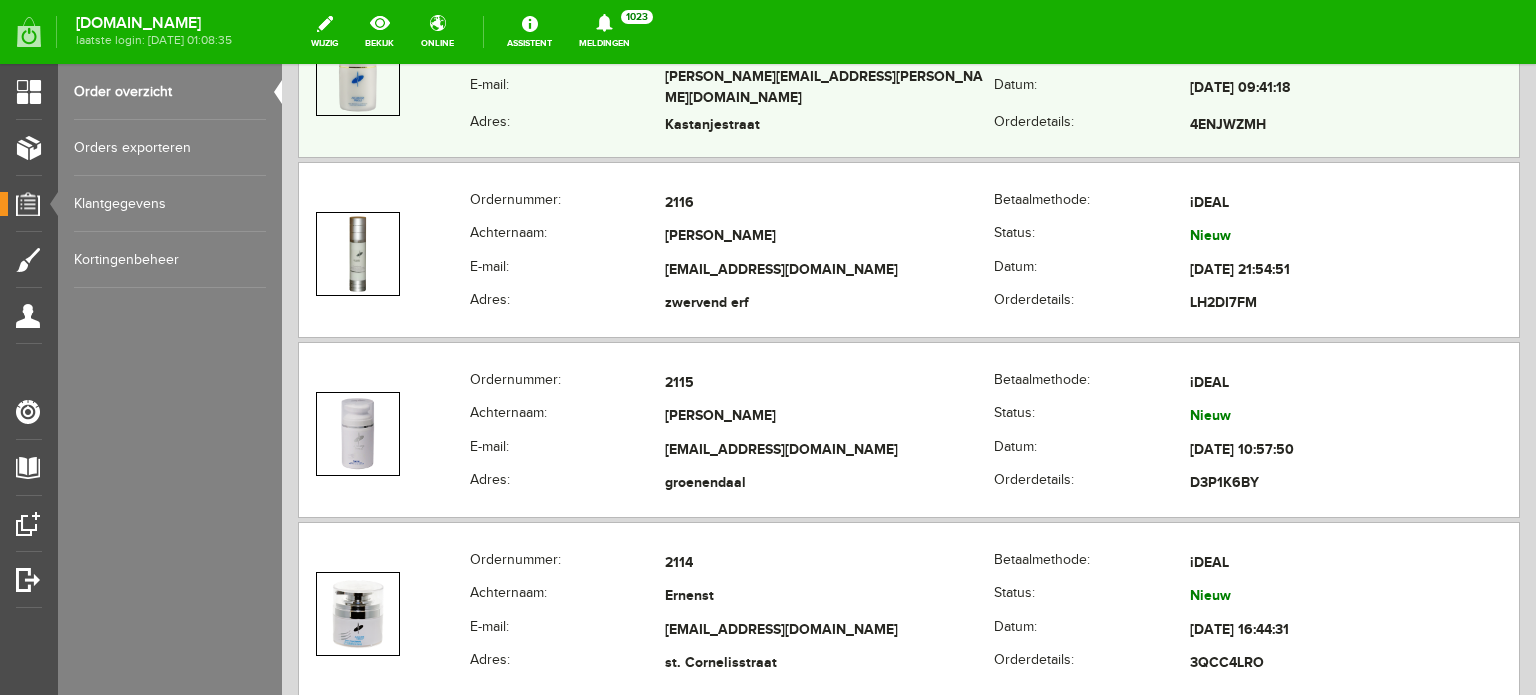scroll, scrollTop: 900, scrollLeft: 0, axis: vertical 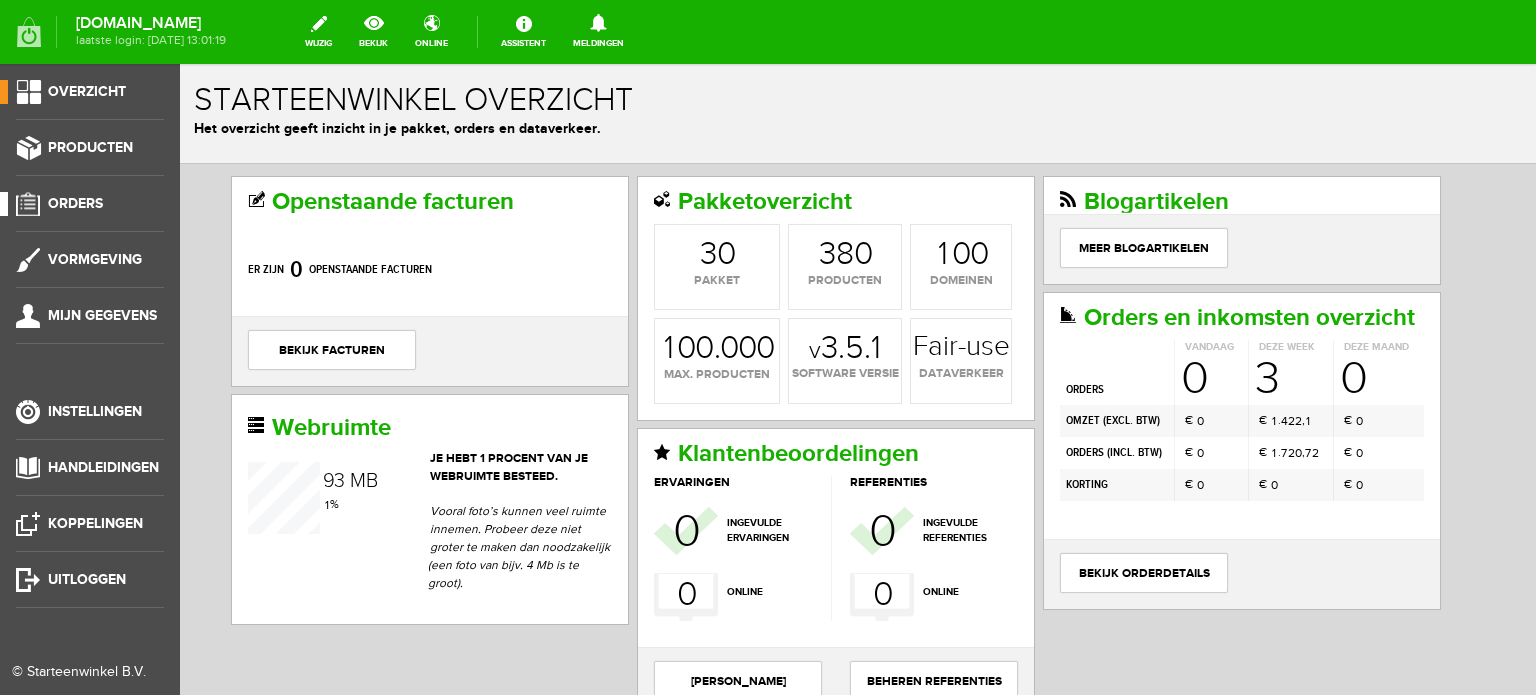 click on "Orders" at bounding box center (75, 203) 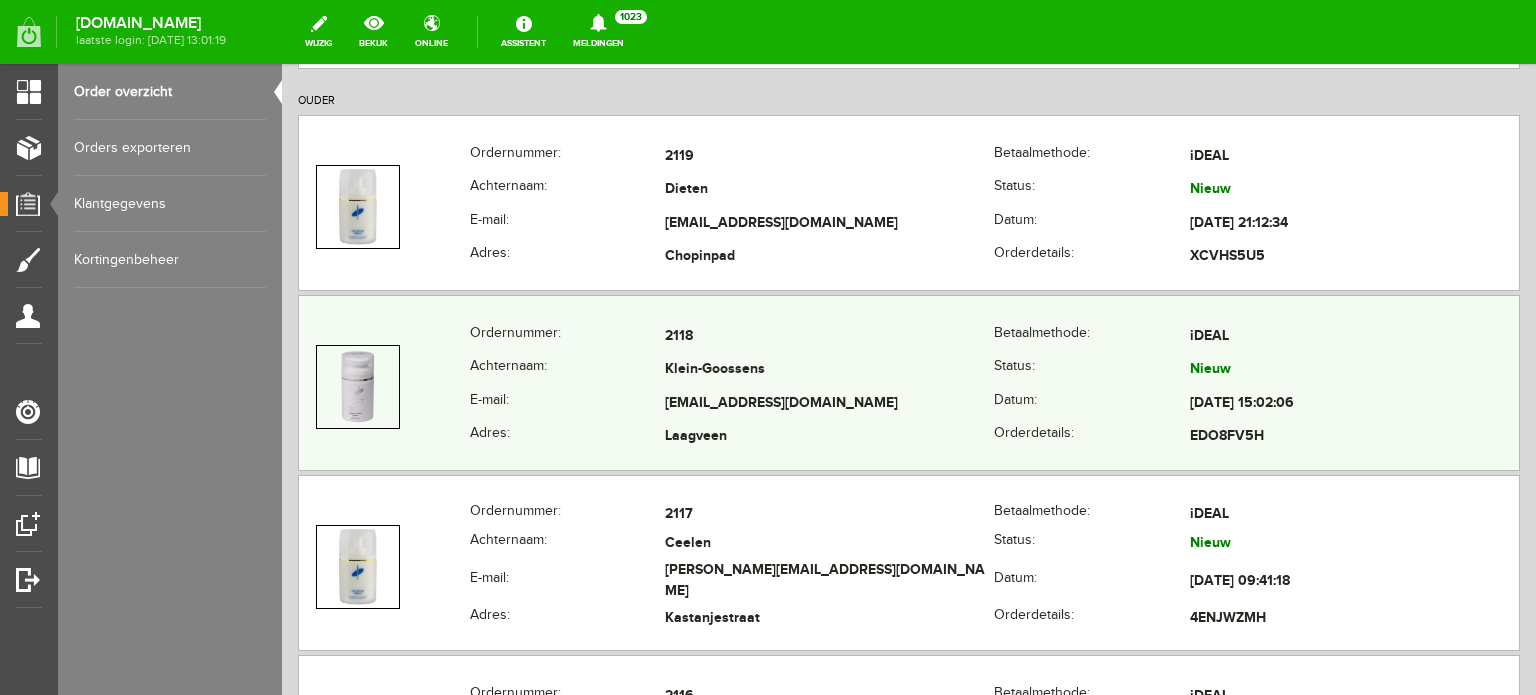 scroll, scrollTop: 600, scrollLeft: 0, axis: vertical 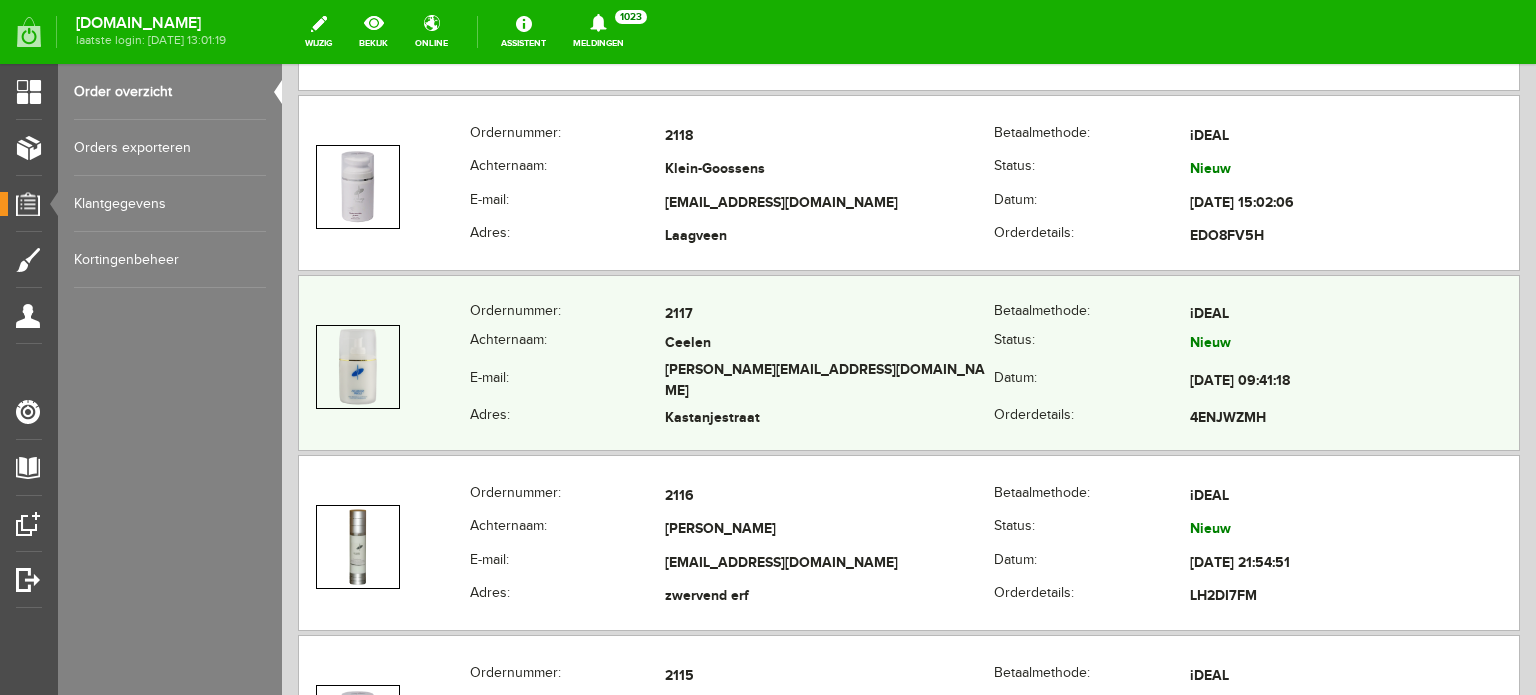 click on "Ceelen" at bounding box center [829, 344] 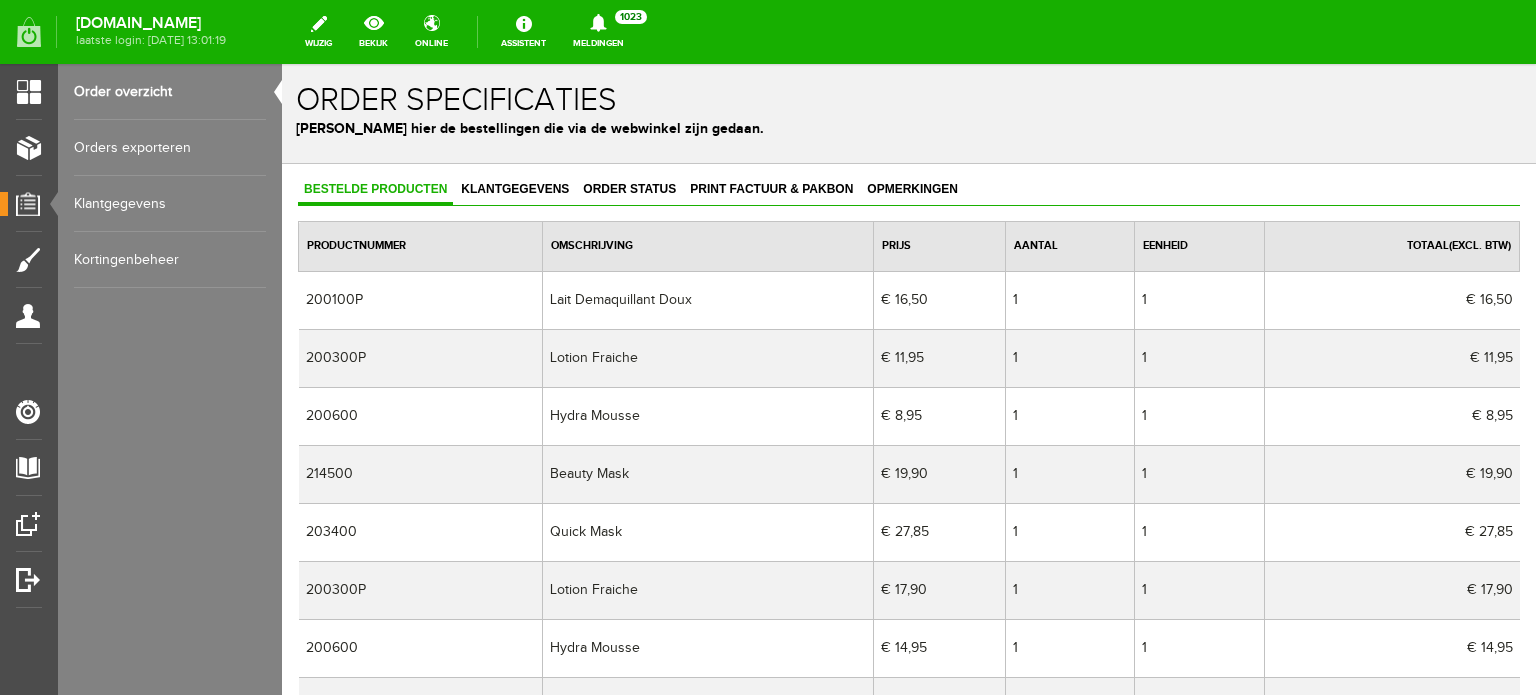 scroll, scrollTop: 0, scrollLeft: 0, axis: both 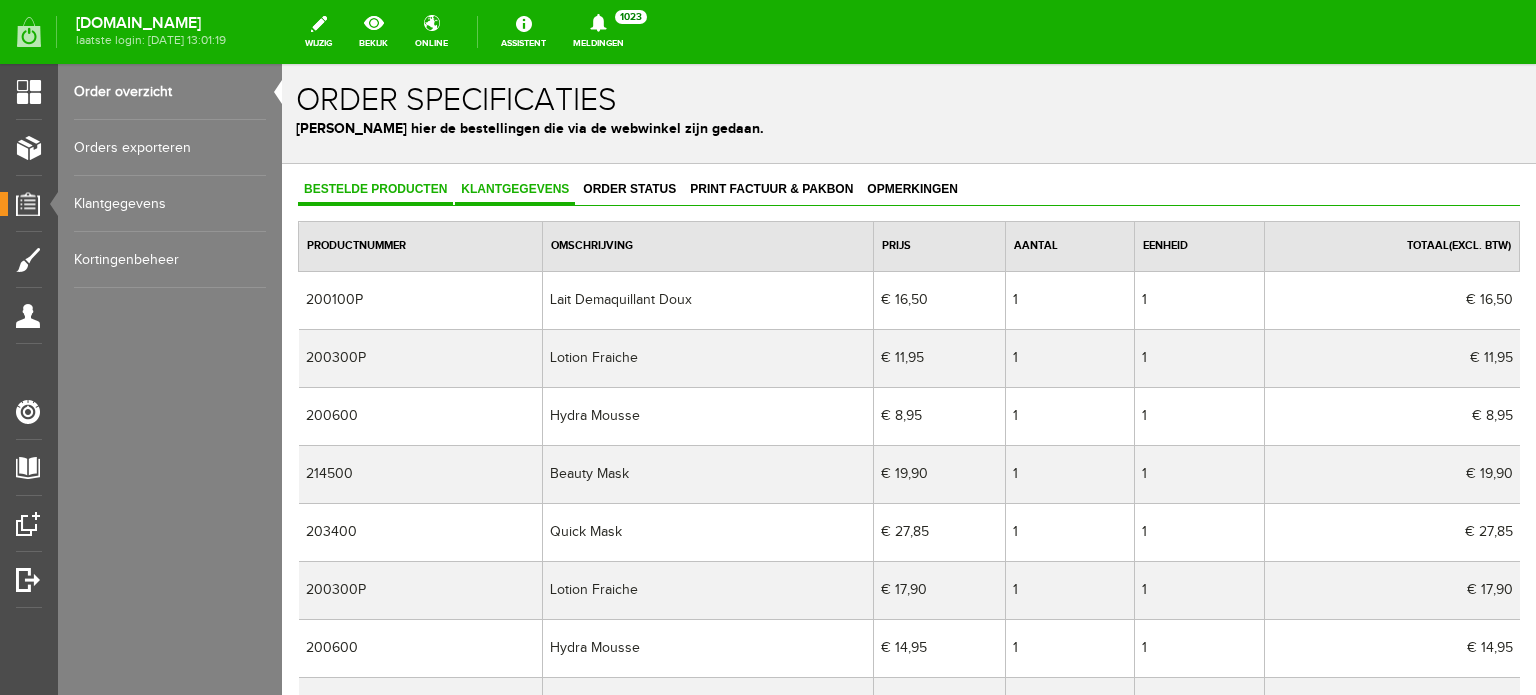 click on "Klantgegevens" at bounding box center (515, 190) 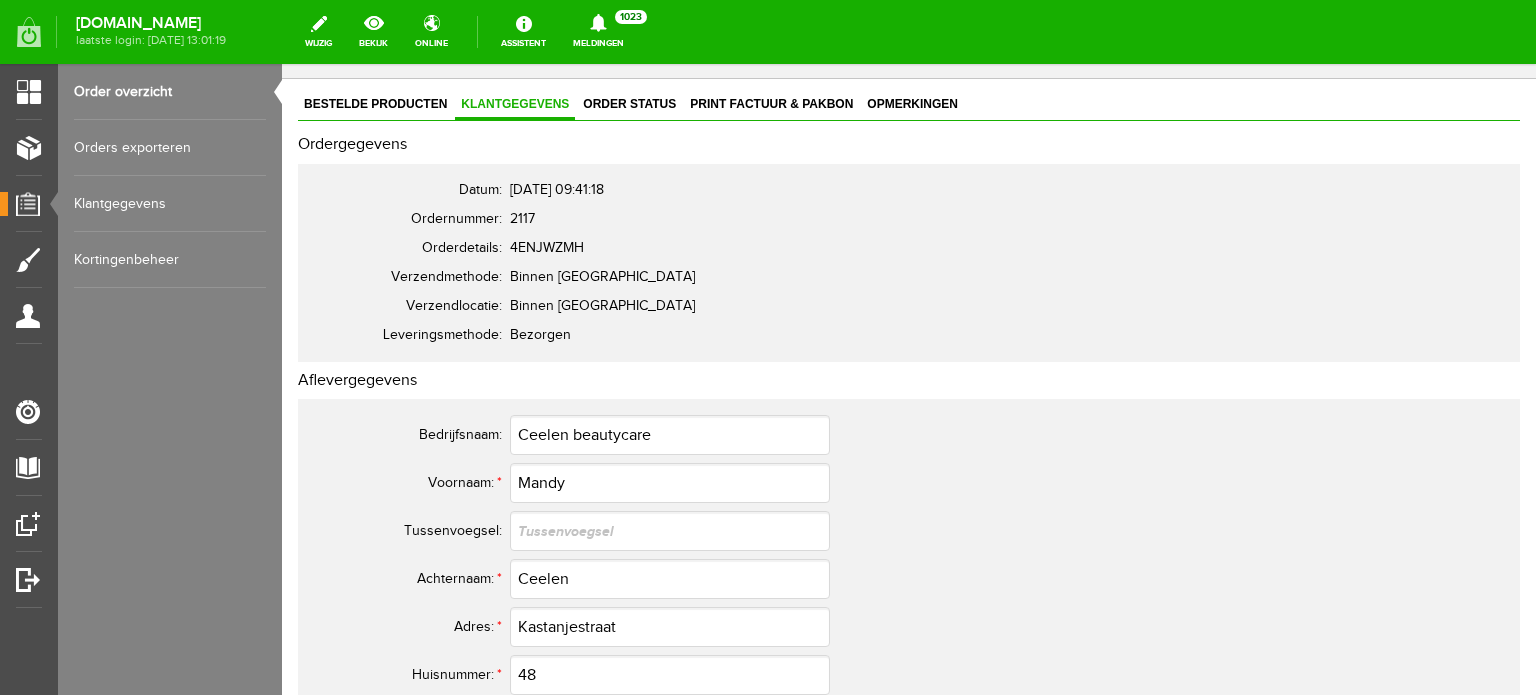 scroll, scrollTop: 0, scrollLeft: 0, axis: both 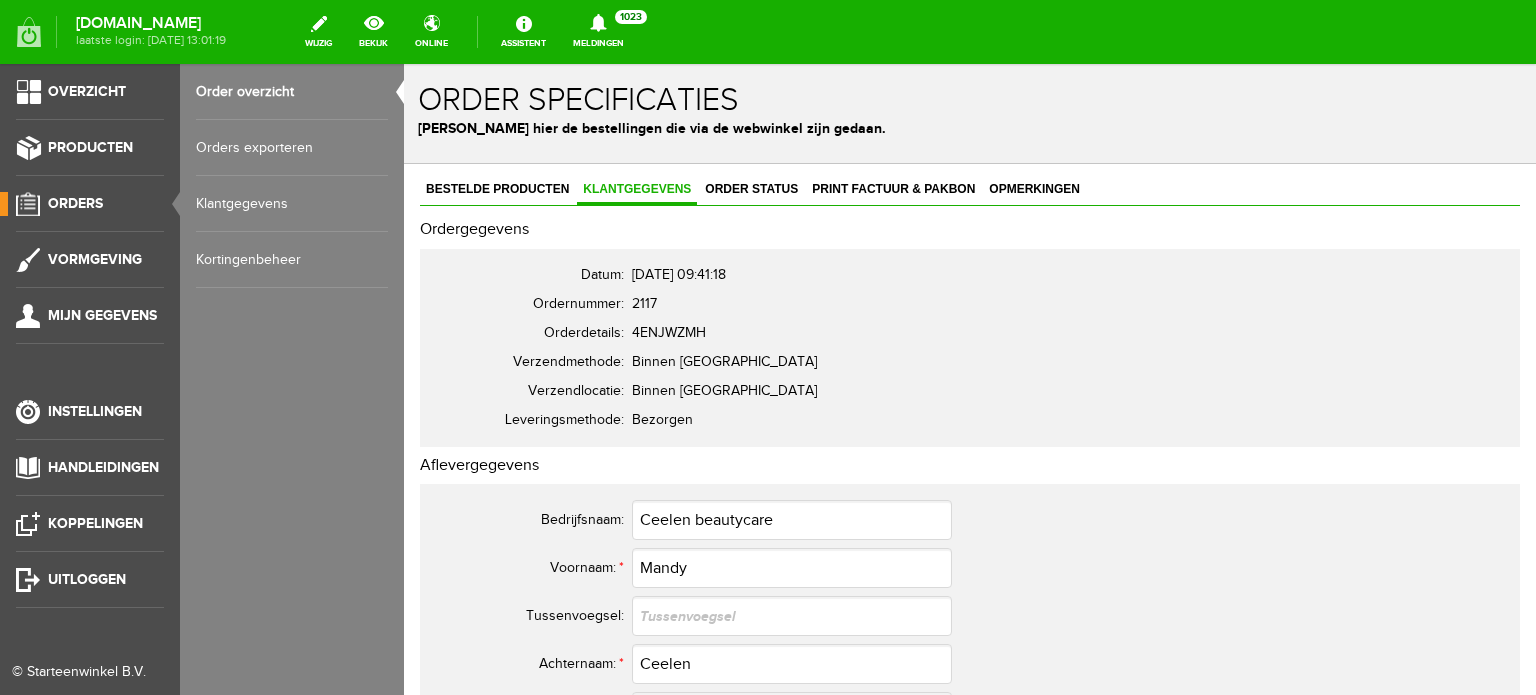 click on "Orders" at bounding box center (75, 203) 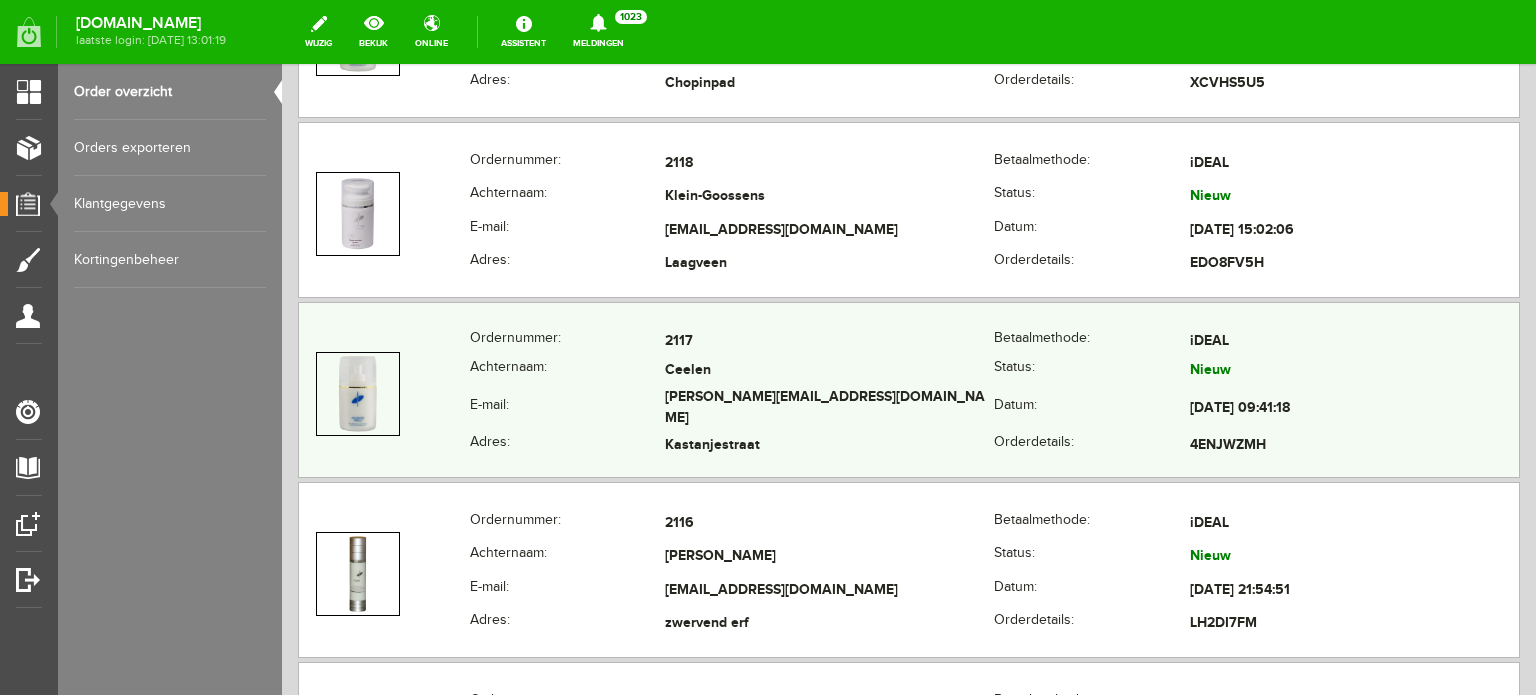 scroll, scrollTop: 600, scrollLeft: 0, axis: vertical 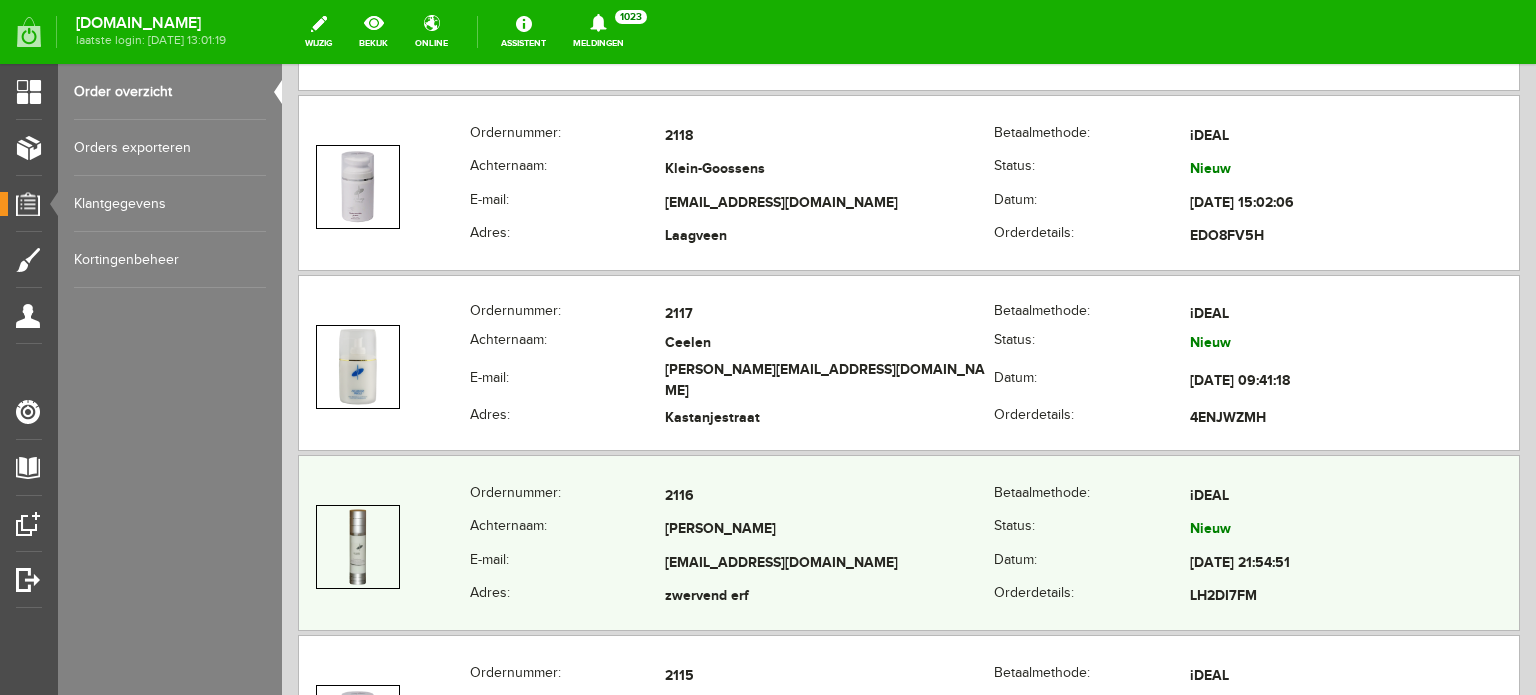 click on "[PERSON_NAME]" at bounding box center [829, 531] 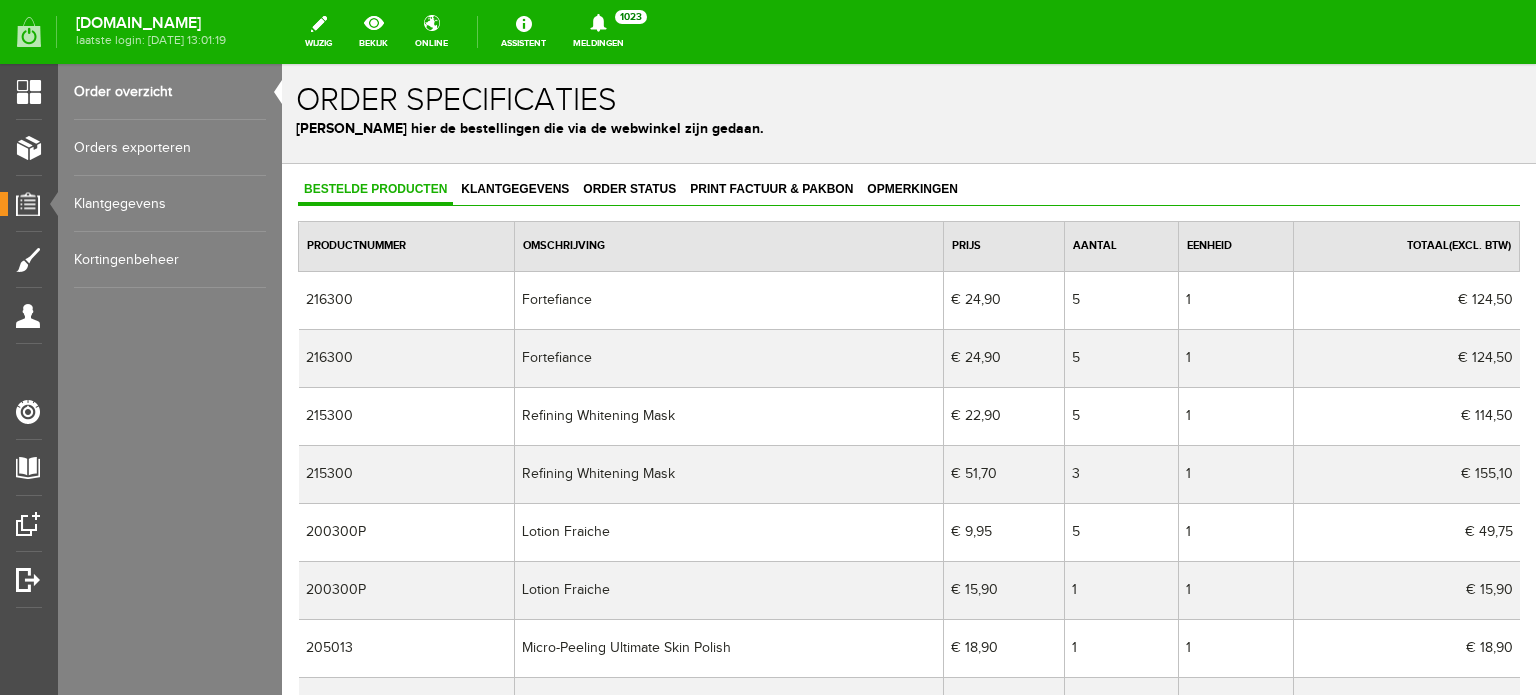 scroll, scrollTop: 0, scrollLeft: 0, axis: both 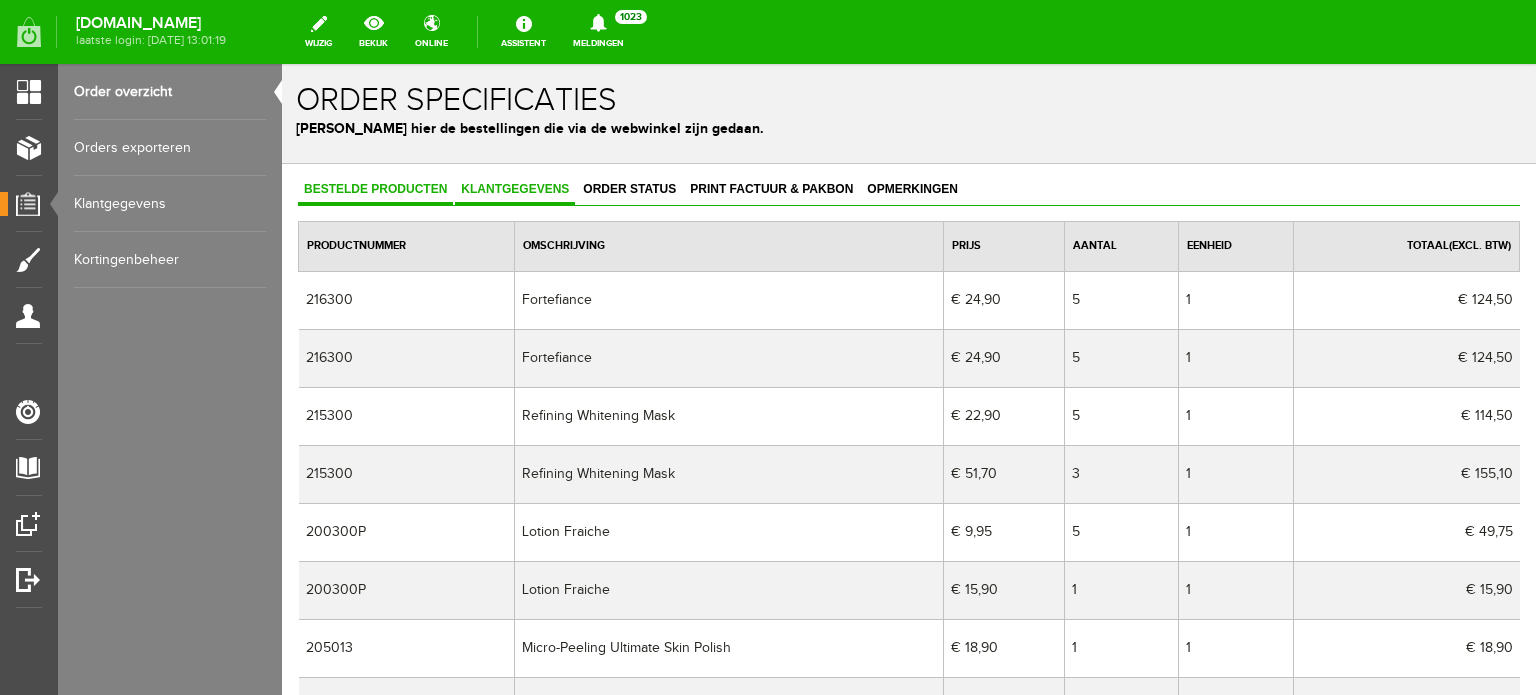 click on "Klantgegevens" at bounding box center [515, 189] 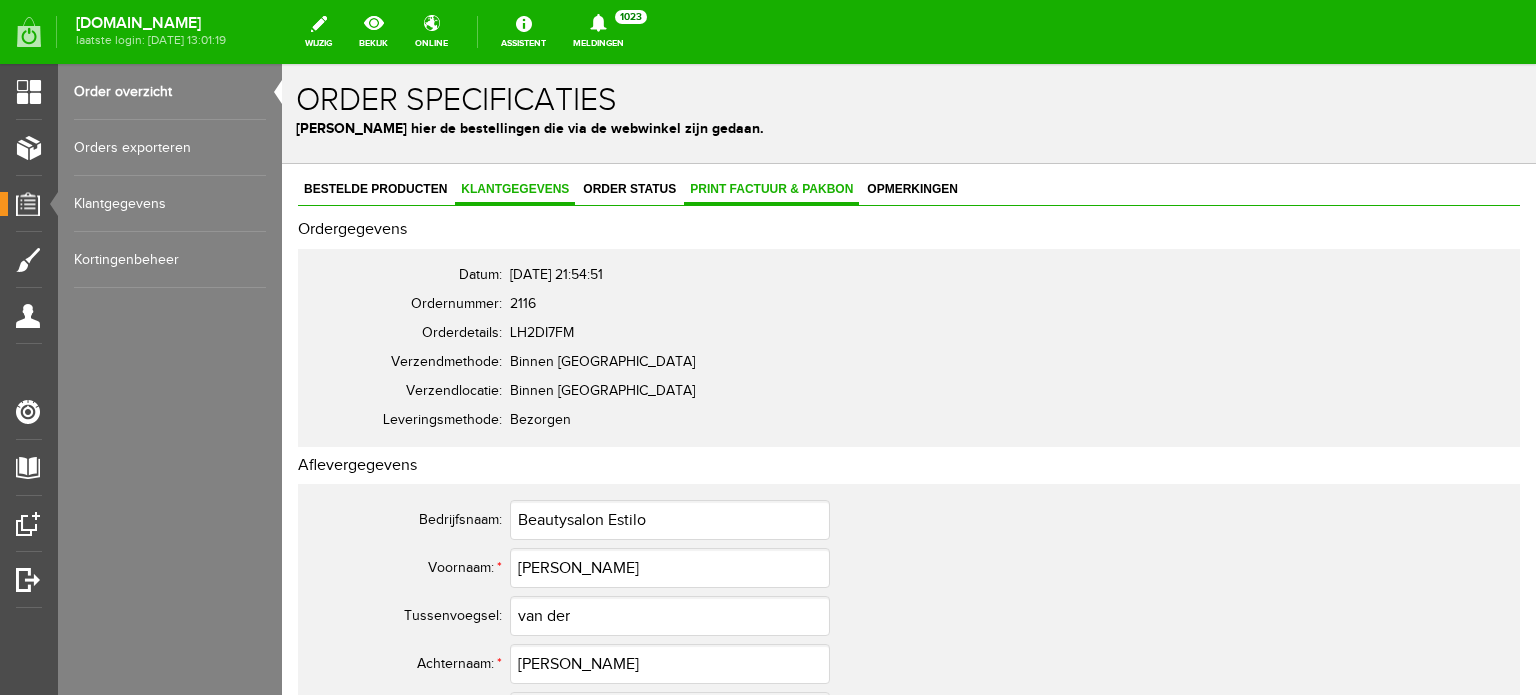 click on "Print factuur & pakbon" at bounding box center [771, 189] 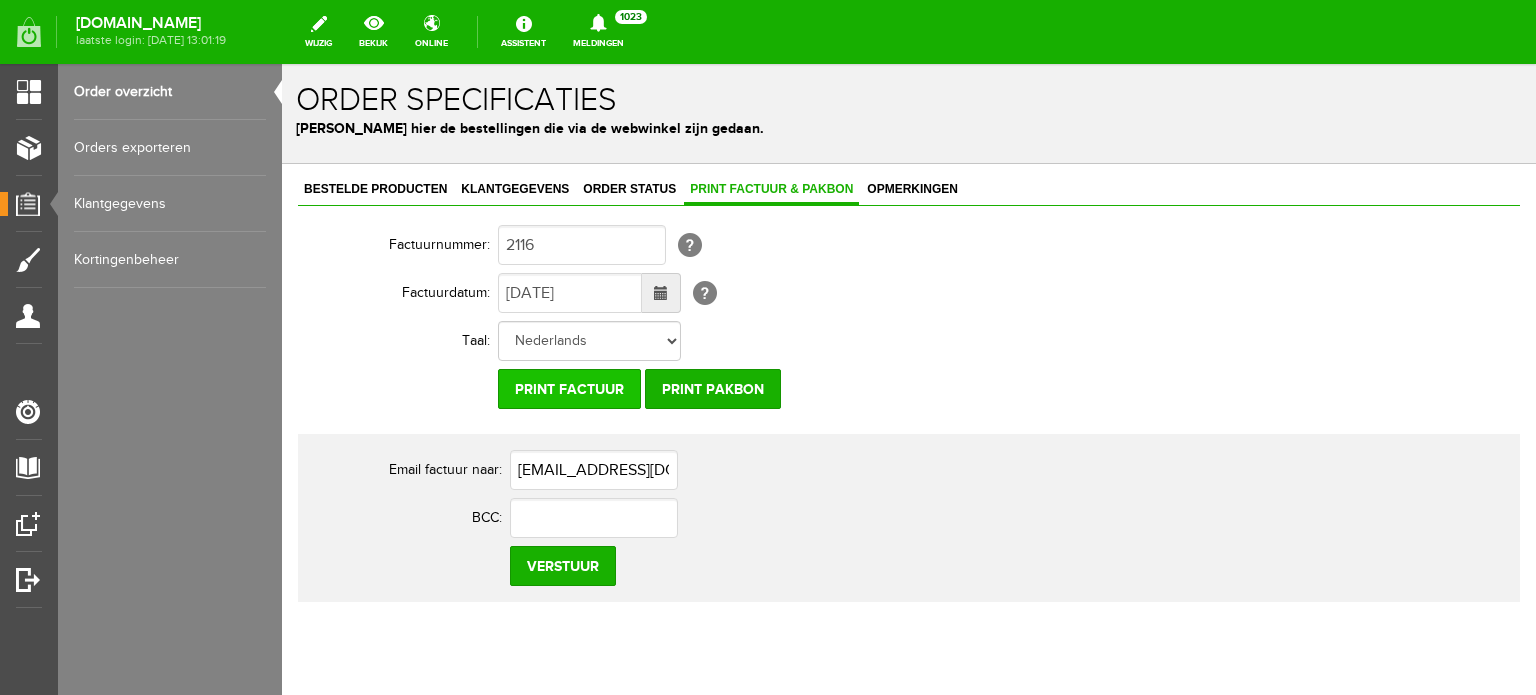 click on "Print factuur" at bounding box center [569, 389] 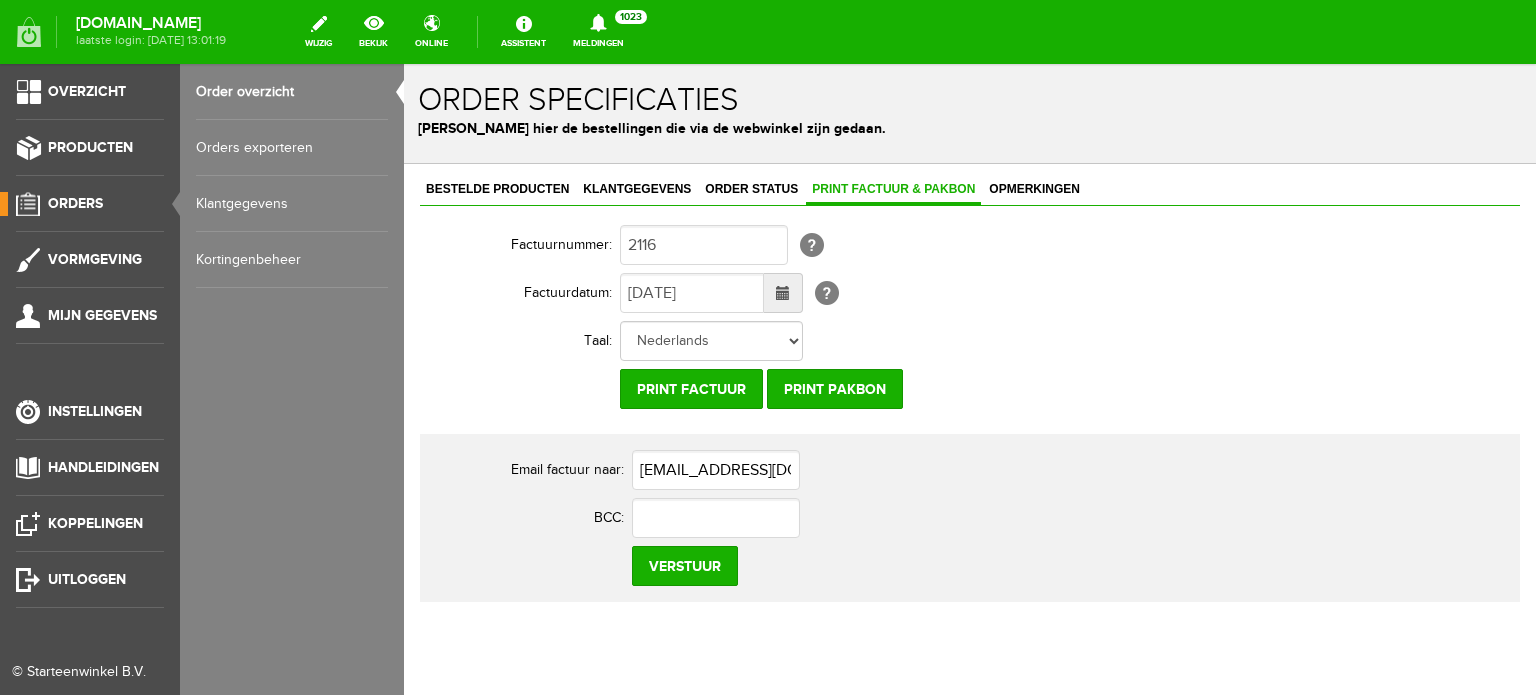 click on "Orders" at bounding box center [75, 203] 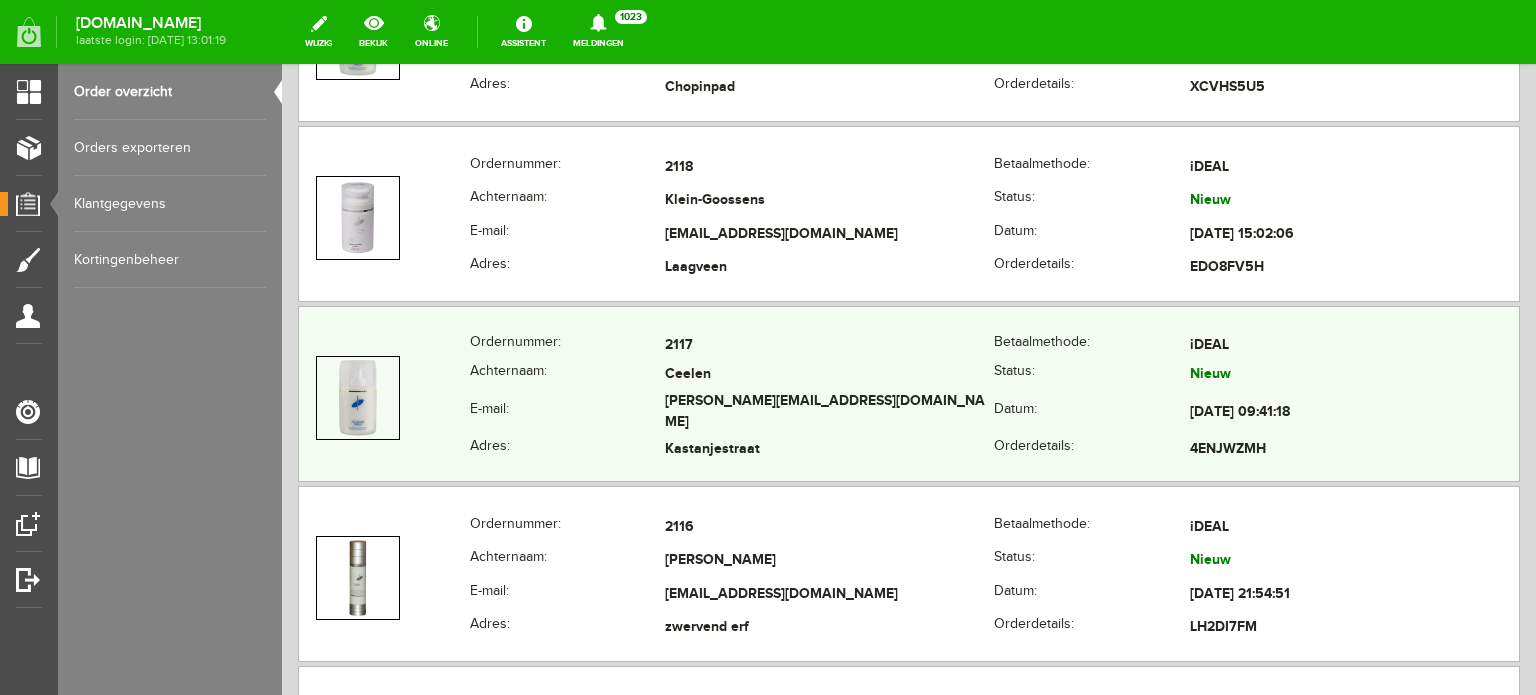 scroll, scrollTop: 700, scrollLeft: 0, axis: vertical 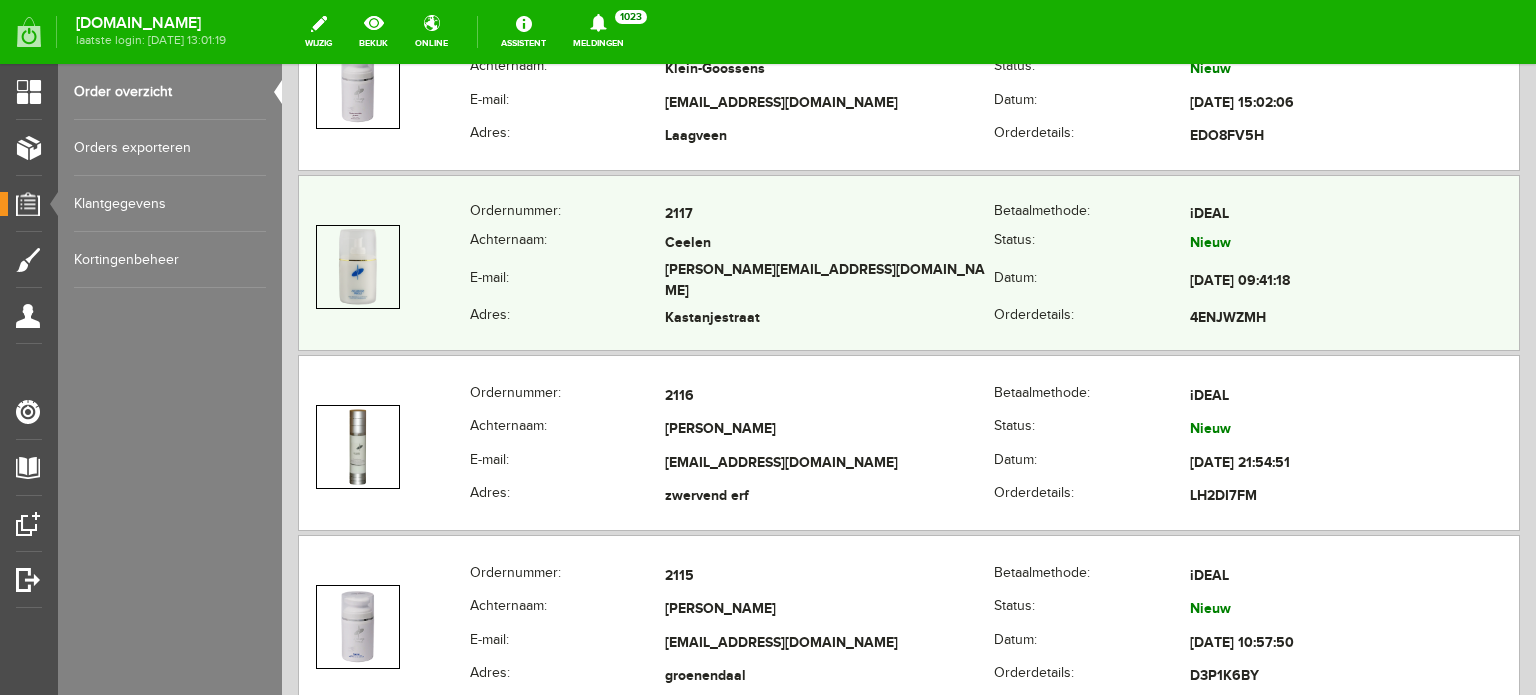click on "Ceelen" at bounding box center [829, 244] 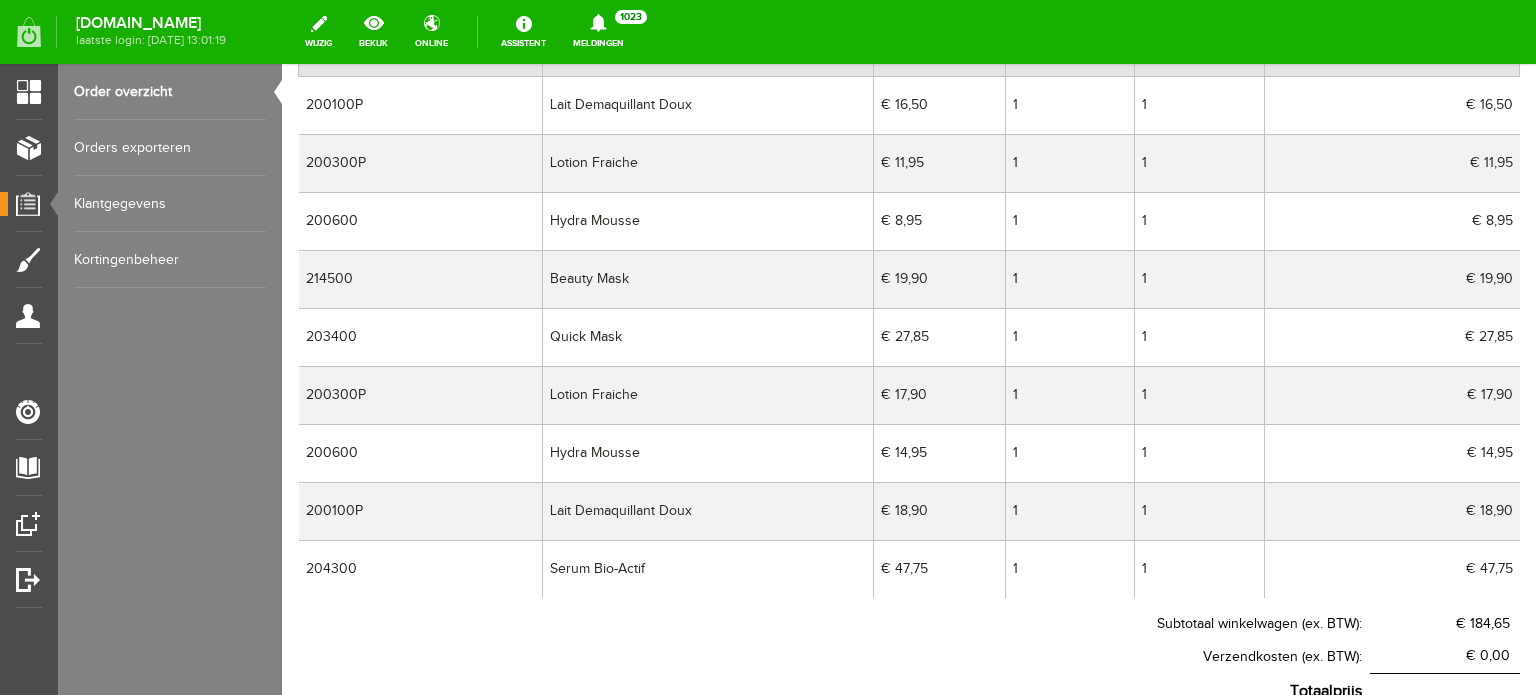 scroll, scrollTop: 0, scrollLeft: 0, axis: both 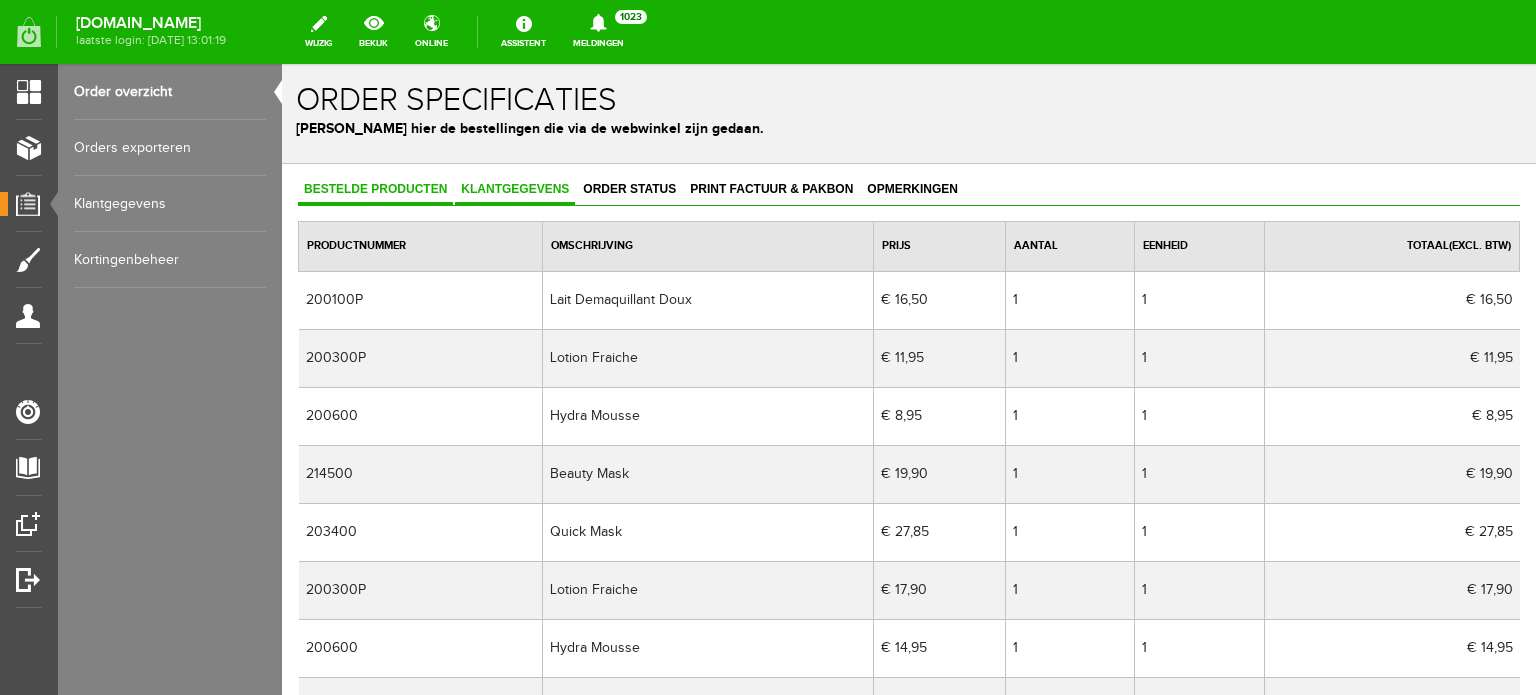 click on "Klantgegevens" at bounding box center (515, 189) 